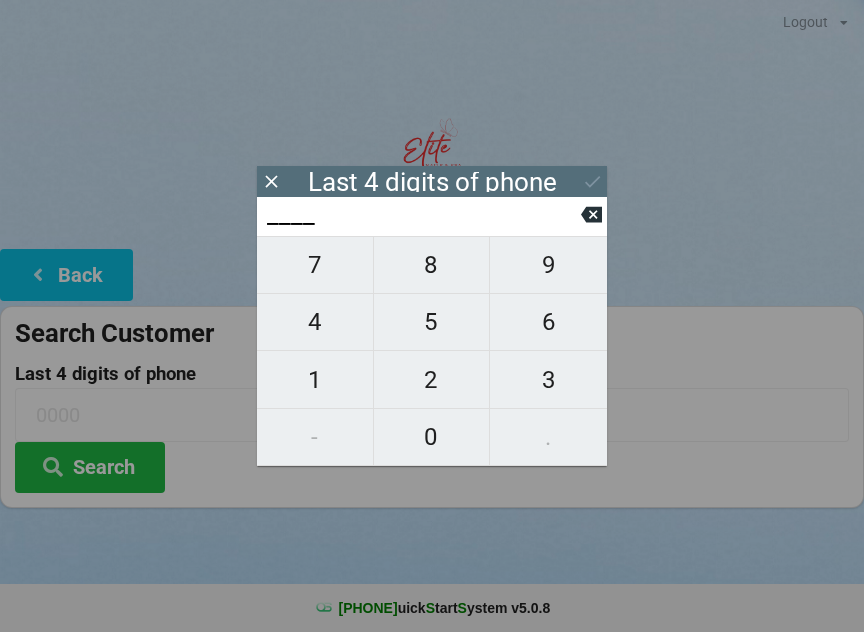 scroll, scrollTop: 0, scrollLeft: 0, axis: both 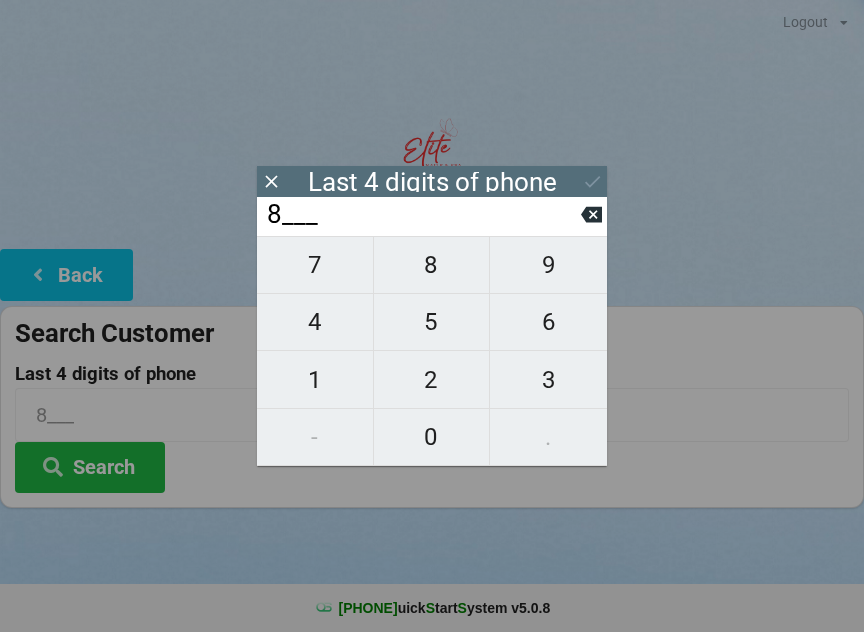 click on "5" at bounding box center [315, 265] 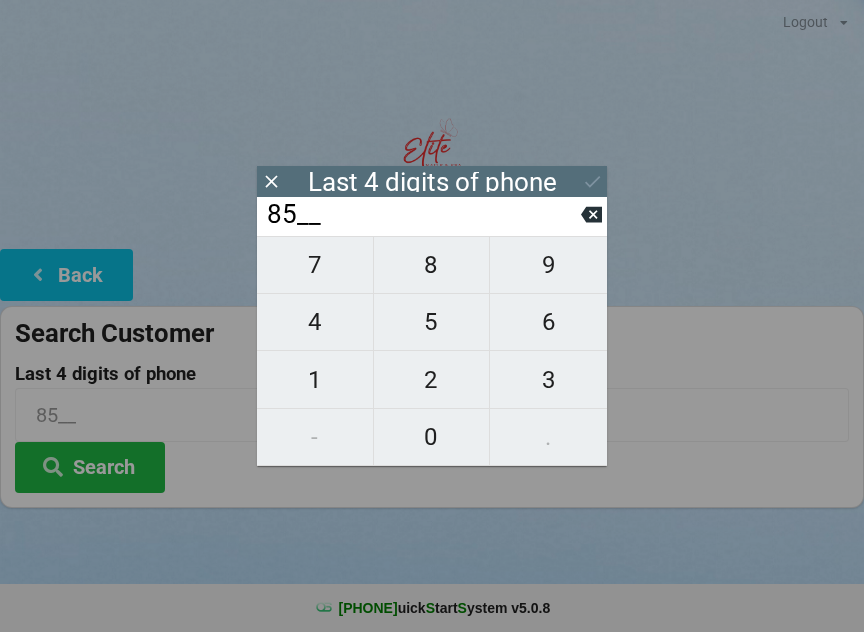 click on "6" at bounding box center (315, 265) 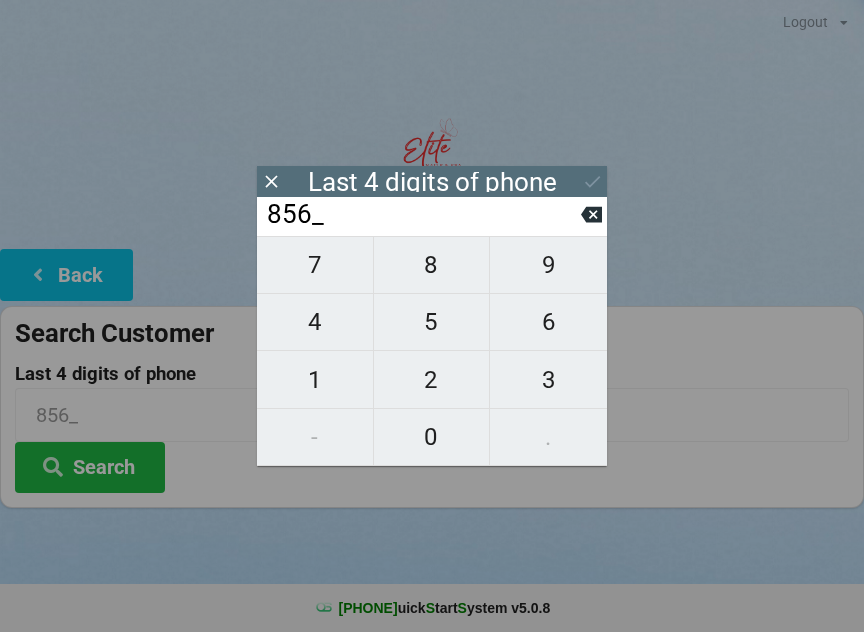 click on "6" at bounding box center (315, 265) 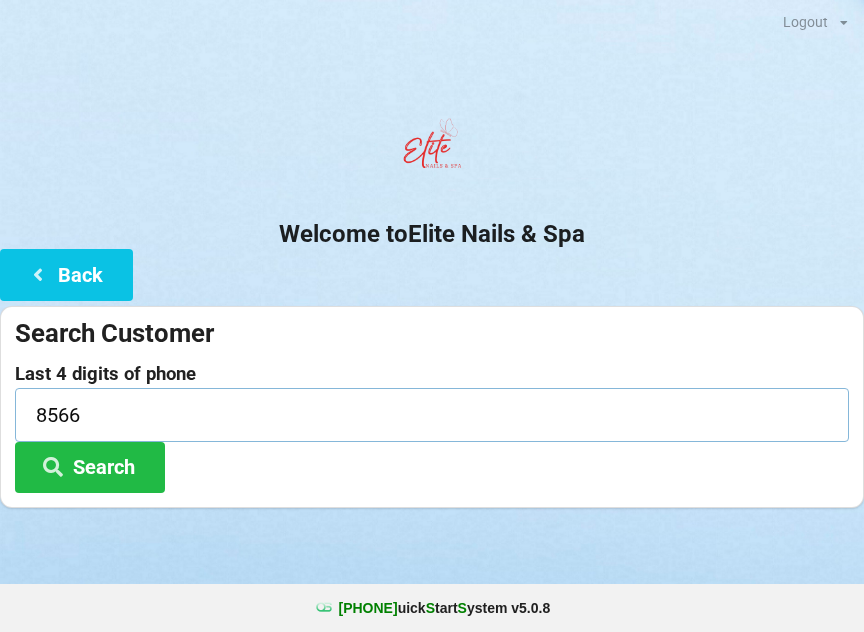 click on "8566" at bounding box center [432, 414] 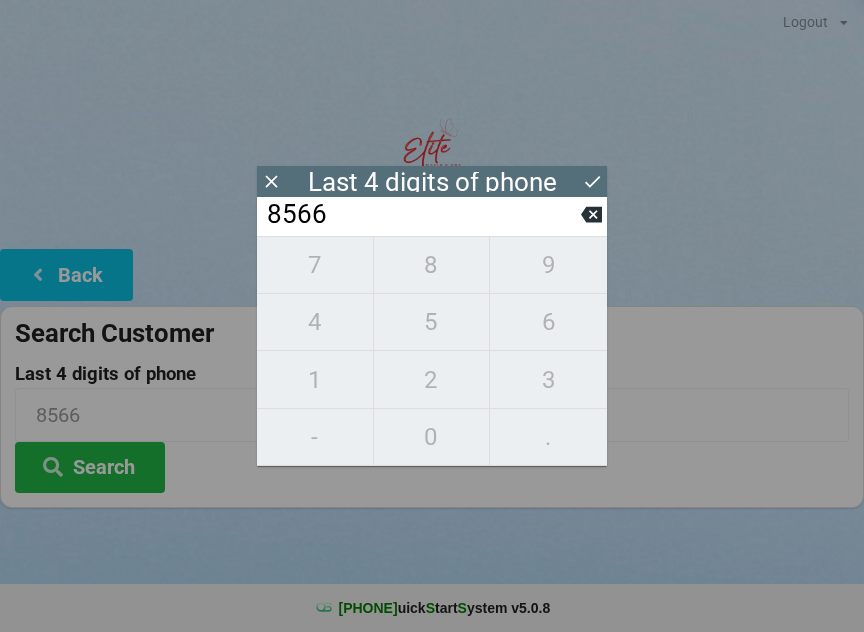 click on "Last 4 digits of phone" at bounding box center [432, 182] 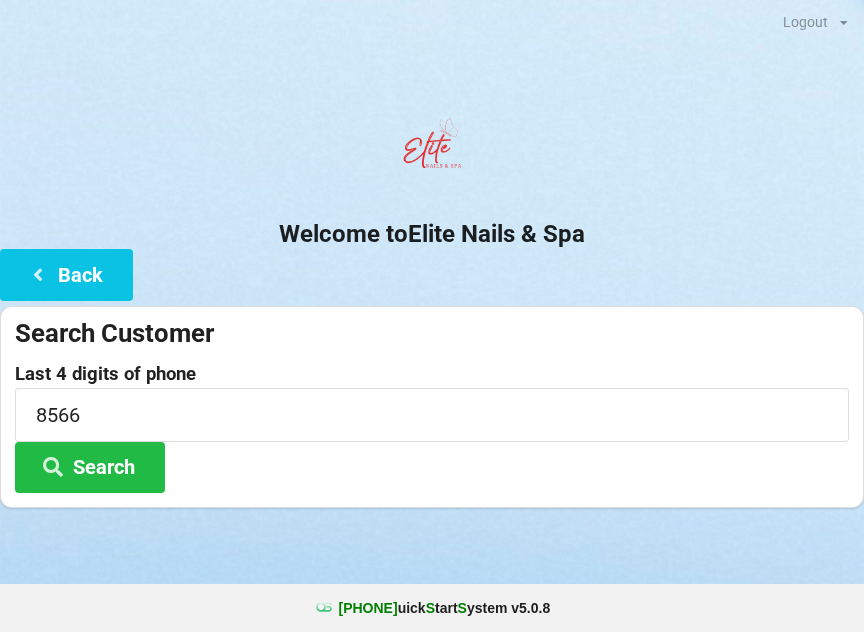 click on "Last 4 digits of phone [PHONE] Search" at bounding box center (432, 0) 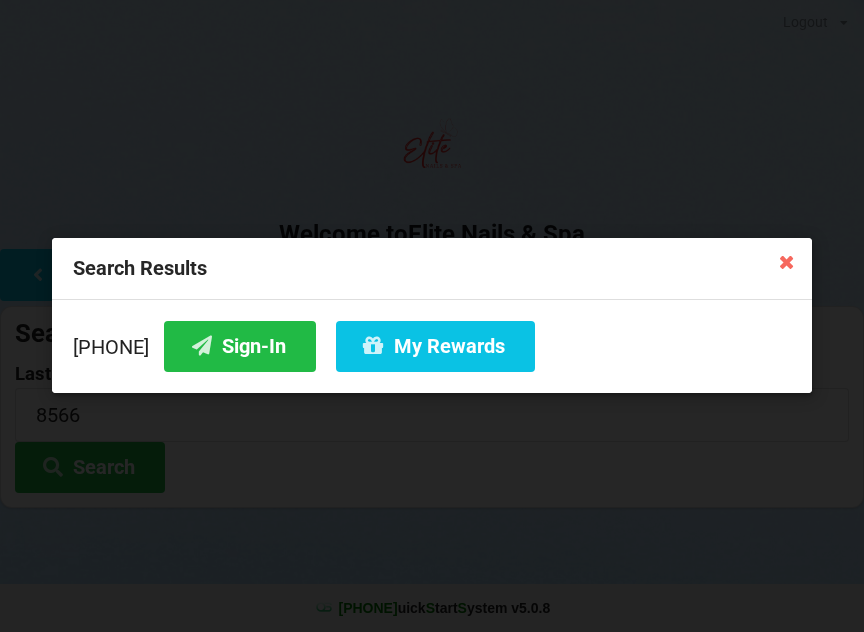 click on "Sign-In" at bounding box center (240, 346) 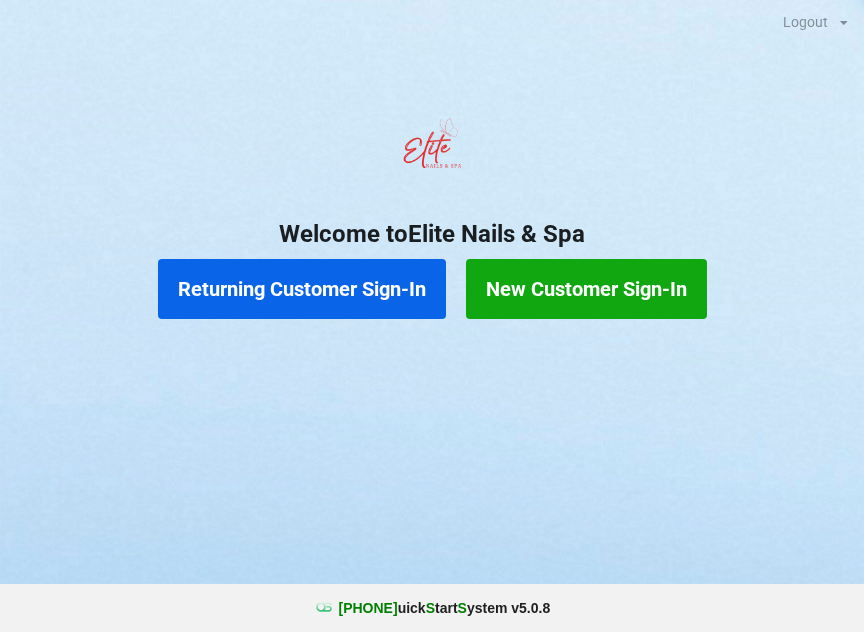 click on "Returning Customer Sign-In" at bounding box center (302, 289) 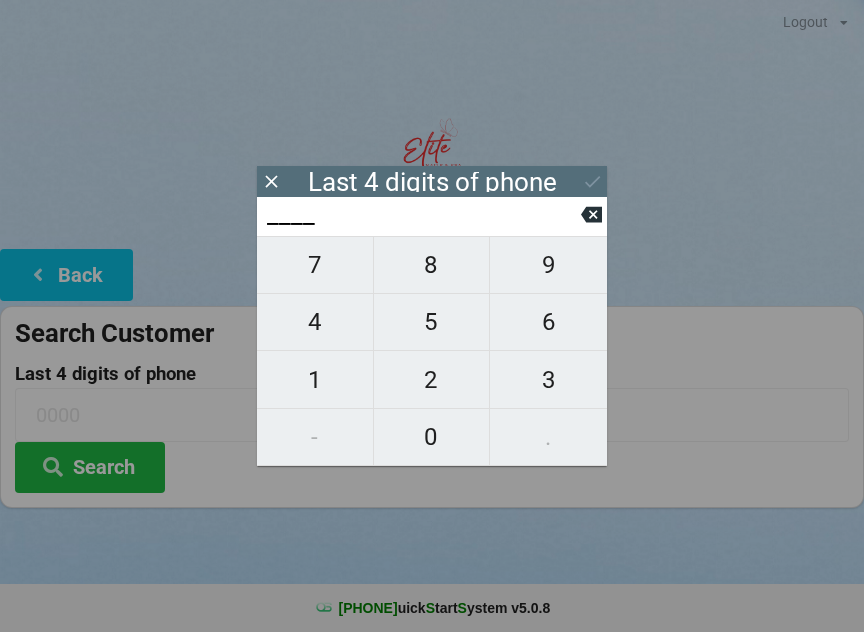 click on "4" at bounding box center [315, 265] 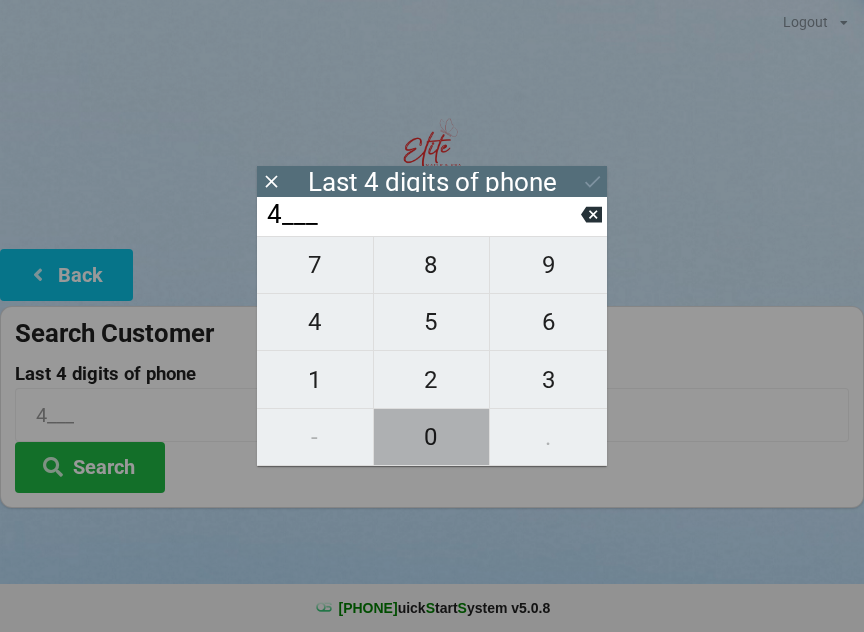 click on "0" at bounding box center [315, 265] 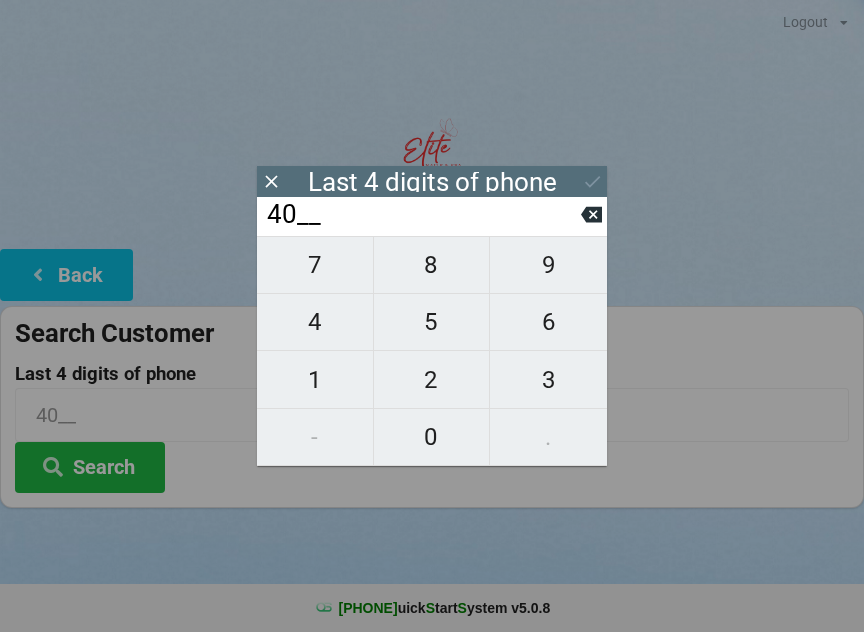 click on "7" at bounding box center [315, 265] 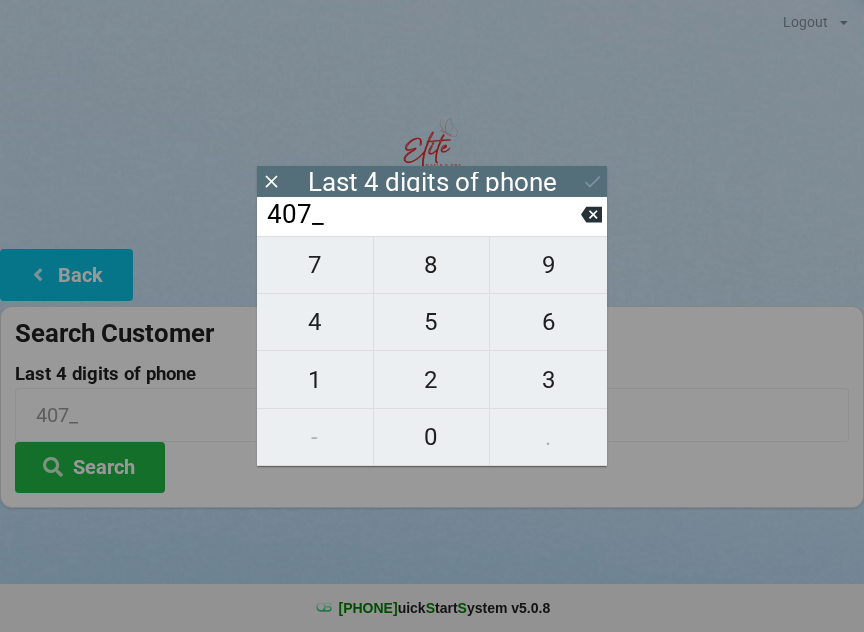 click on "3" at bounding box center [548, 379] 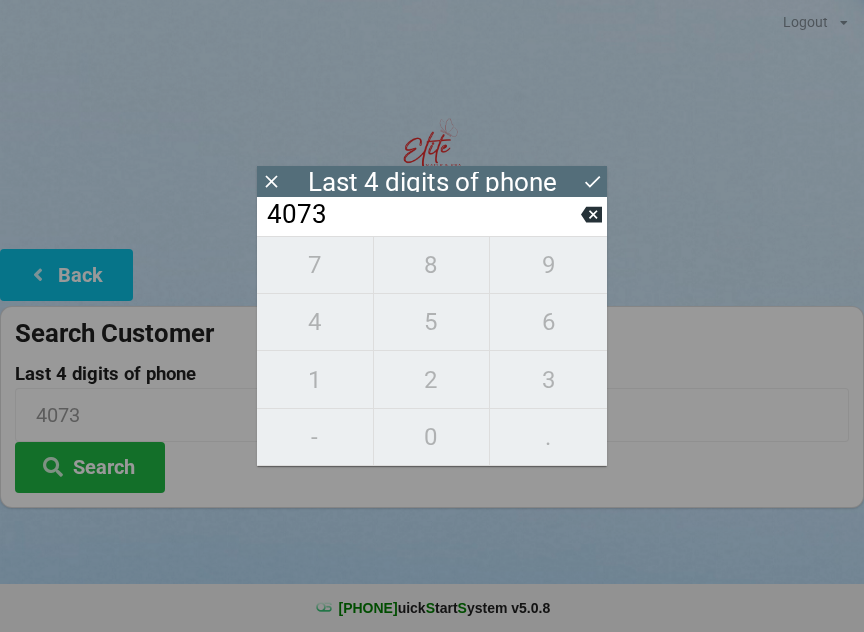 click on "[PHONE]" at bounding box center [432, 351] 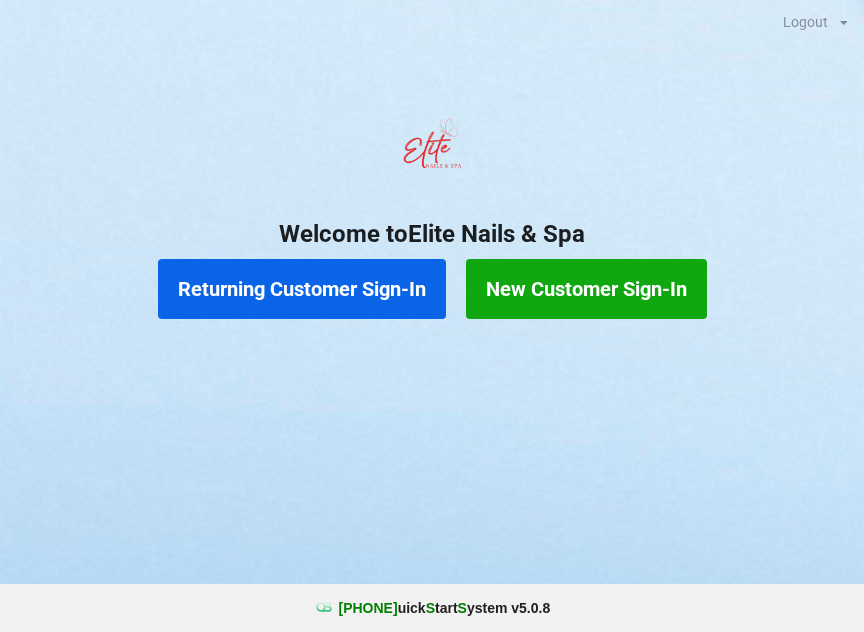 click on "Returning Customer Sign-In New Customer Sign-In" at bounding box center [432, 289] 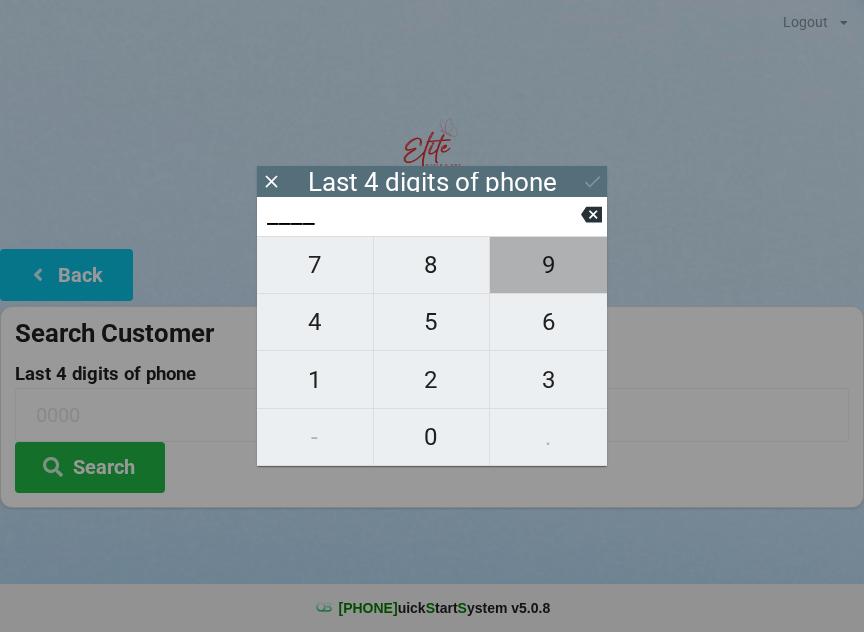 click on "9" at bounding box center [315, 265] 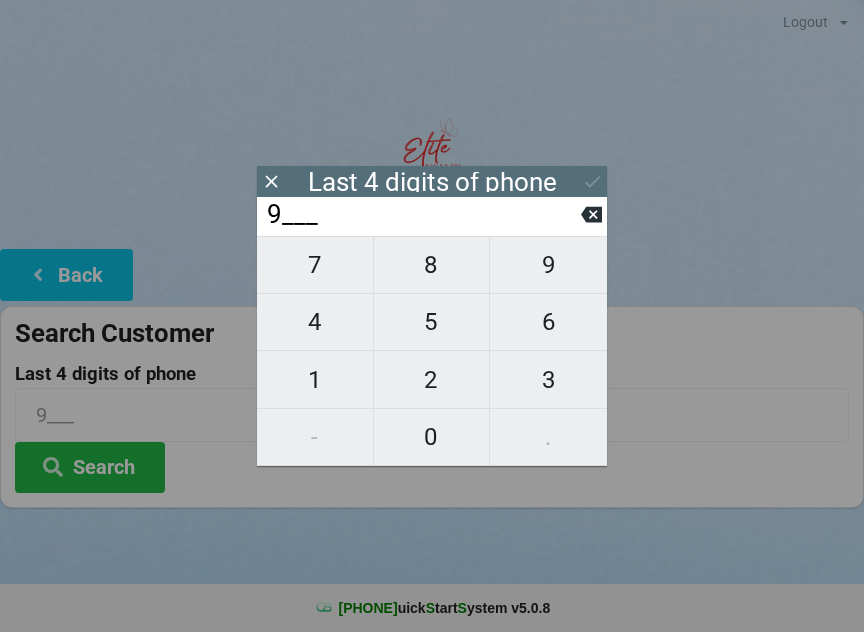 click on "1" at bounding box center [315, 265] 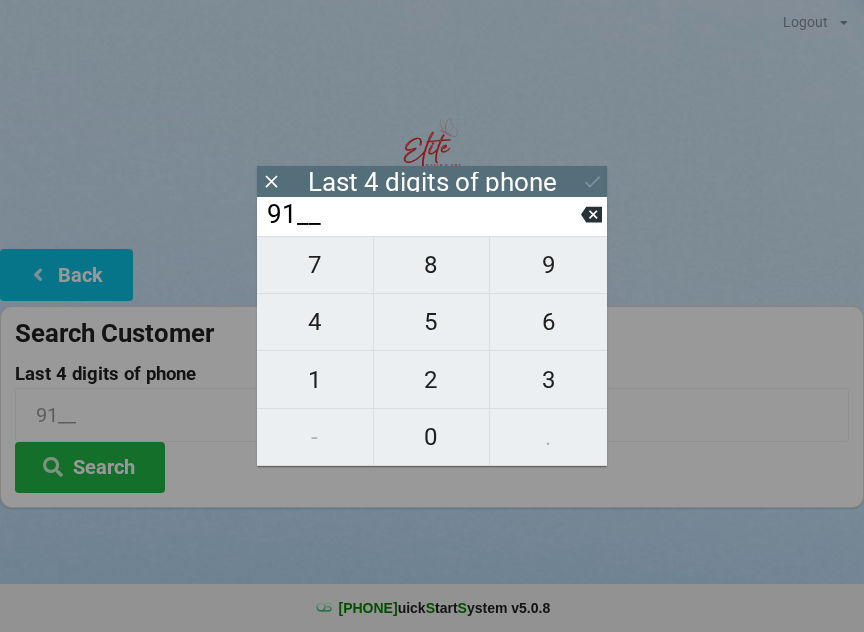 click on "1" at bounding box center (315, 379) 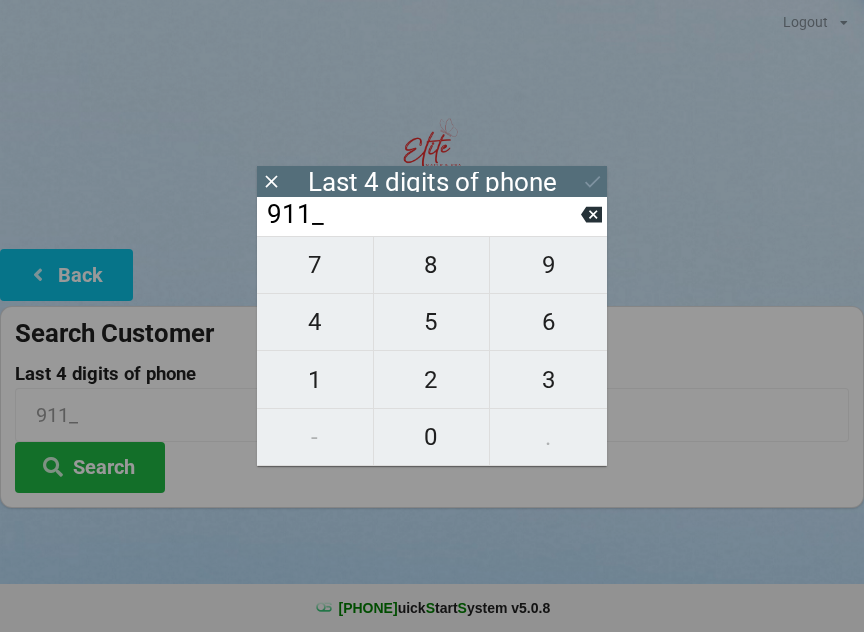 click on "8" at bounding box center [315, 265] 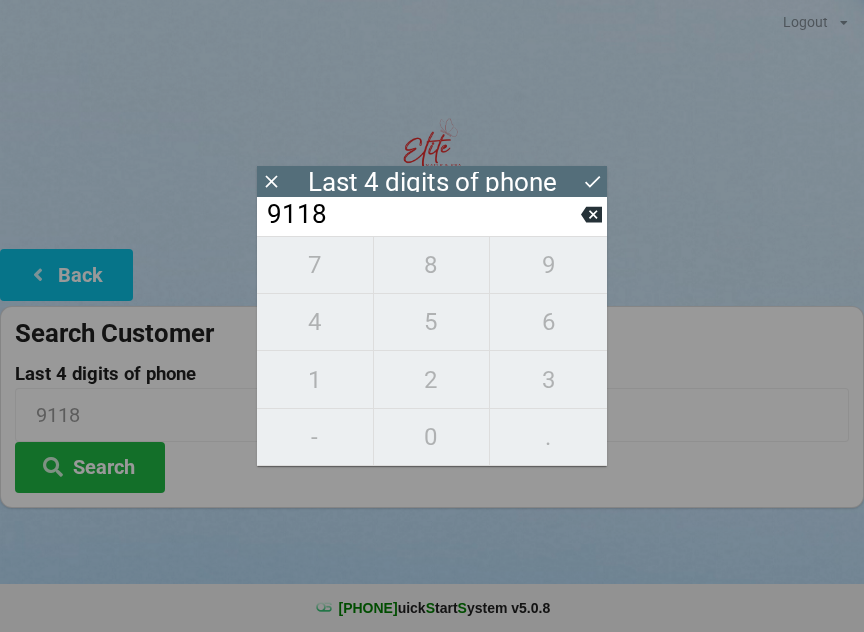 click on "Search" at bounding box center [90, 467] 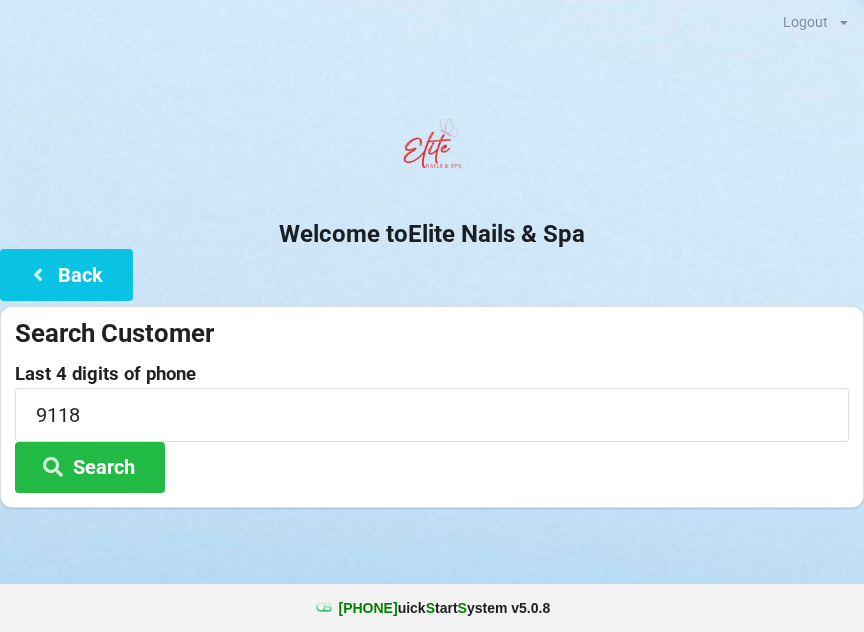 click on "Back" at bounding box center [66, 274] 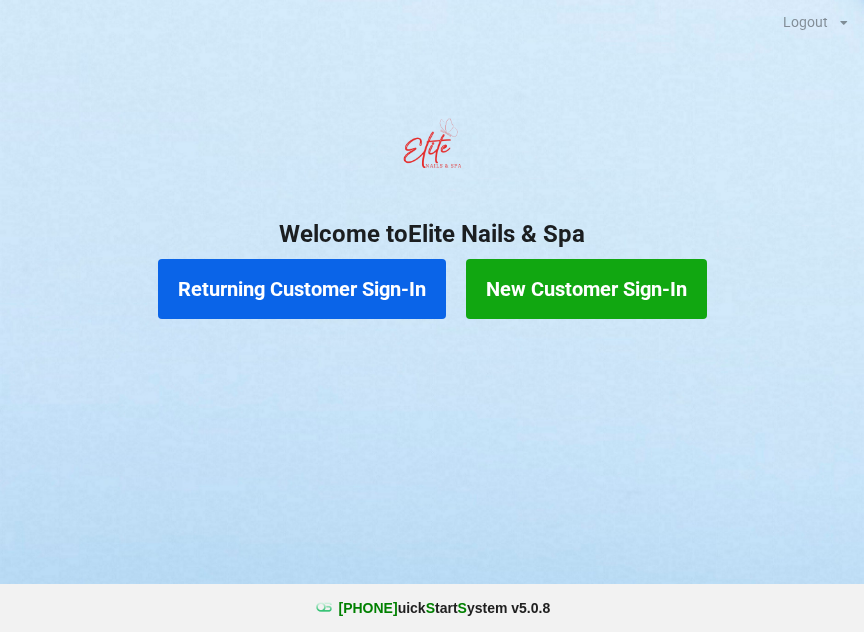 click on "Returning Customer Sign-In" at bounding box center [302, 289] 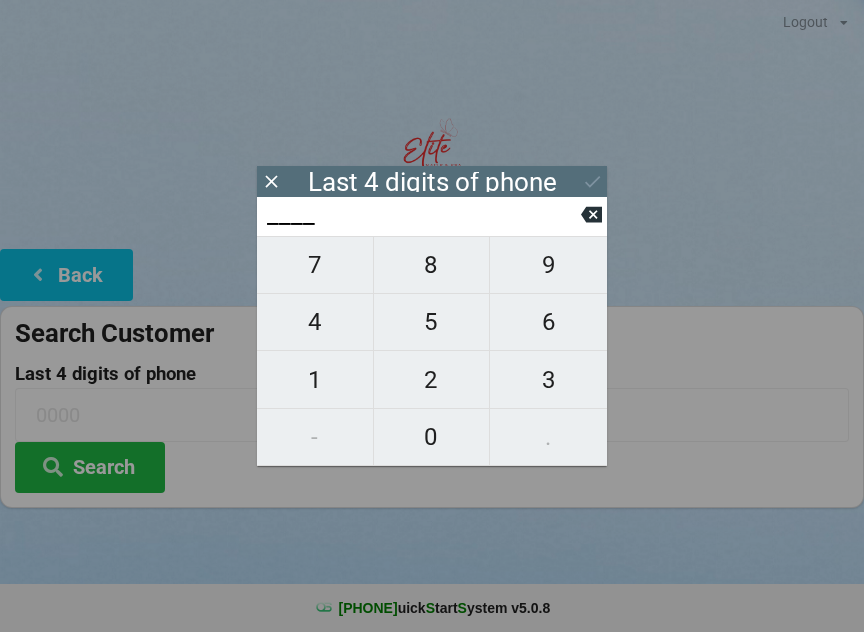 click on "8" at bounding box center [315, 265] 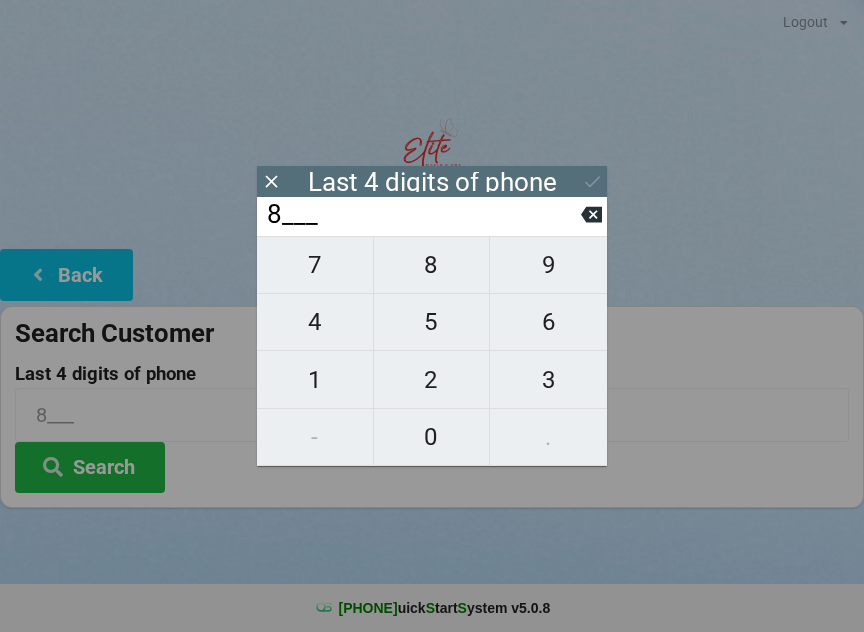click on "1" at bounding box center [315, 265] 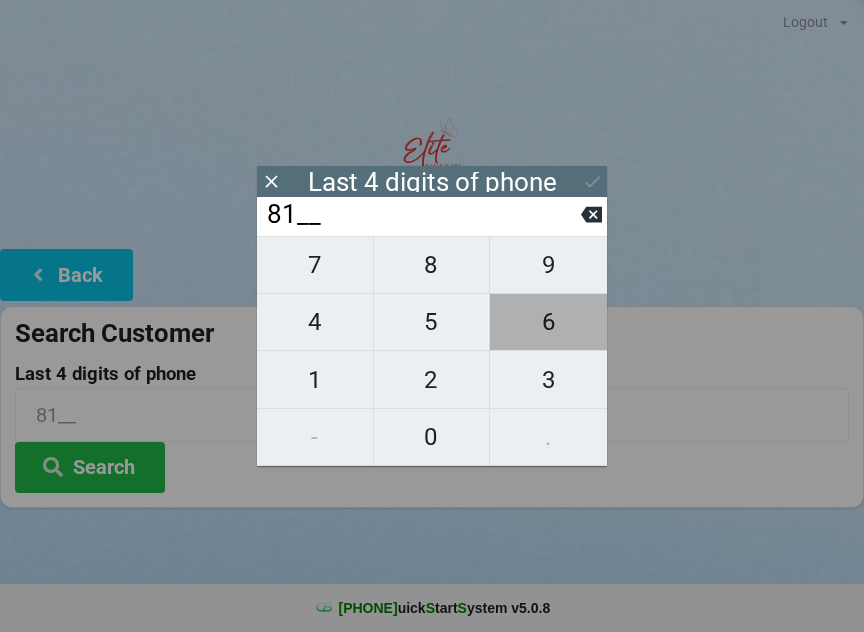 click on "6" at bounding box center [315, 265] 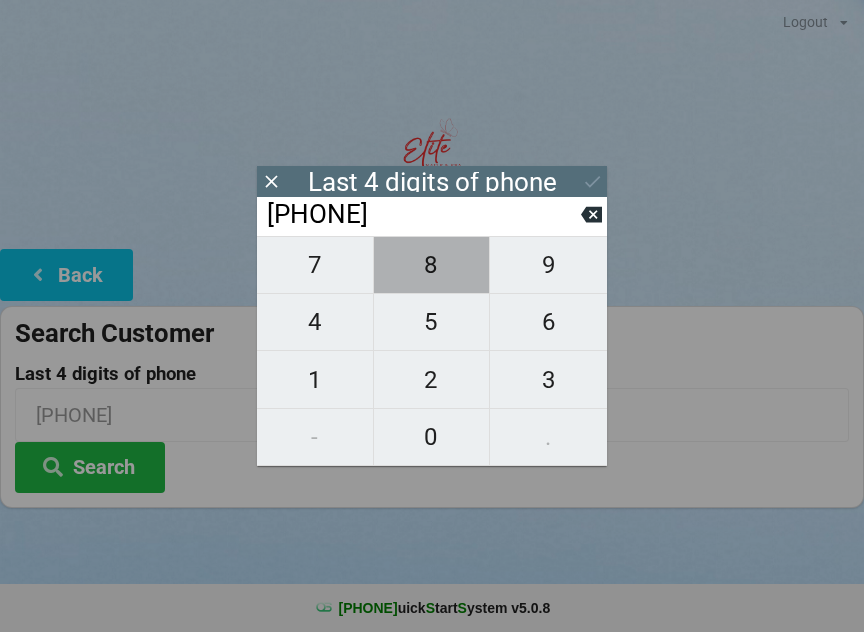 click on "8" at bounding box center [315, 265] 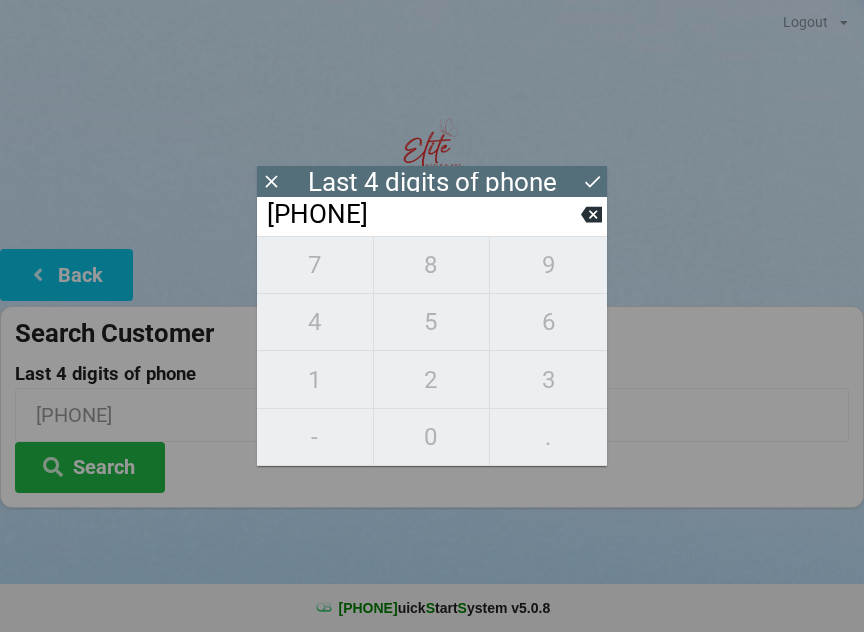 click on "Search" at bounding box center [90, 467] 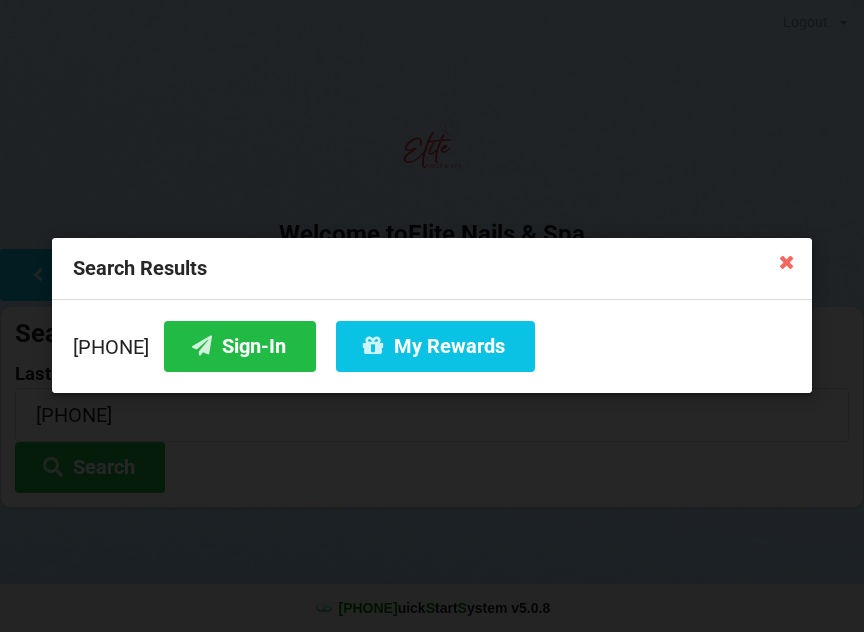 click on "My Rewards" at bounding box center [435, 346] 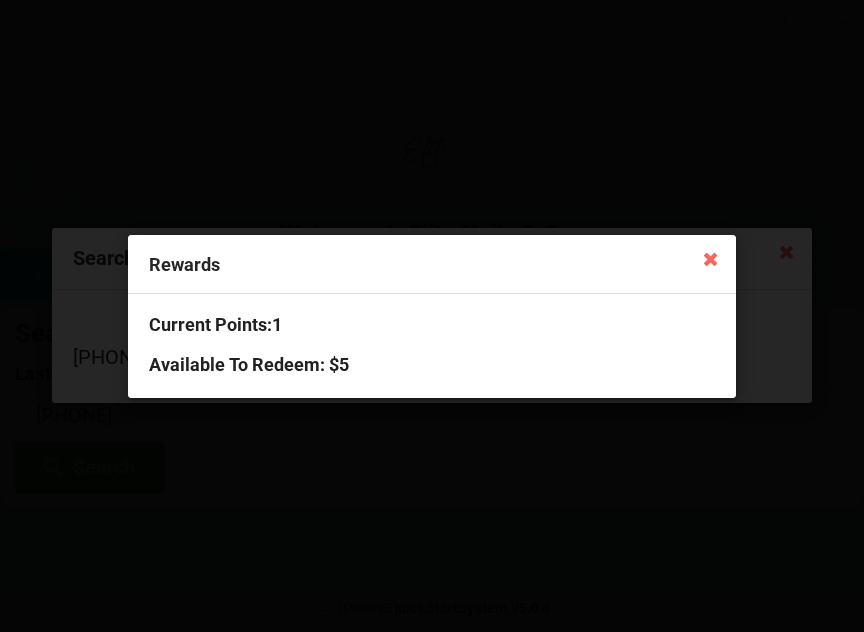 click at bounding box center (710, 258) 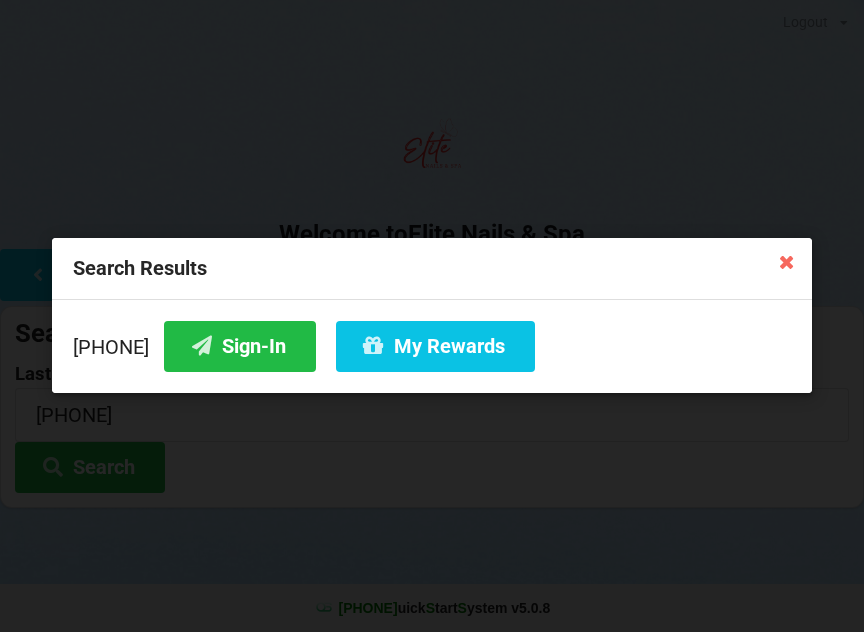 click on "Sign-In" at bounding box center [240, 346] 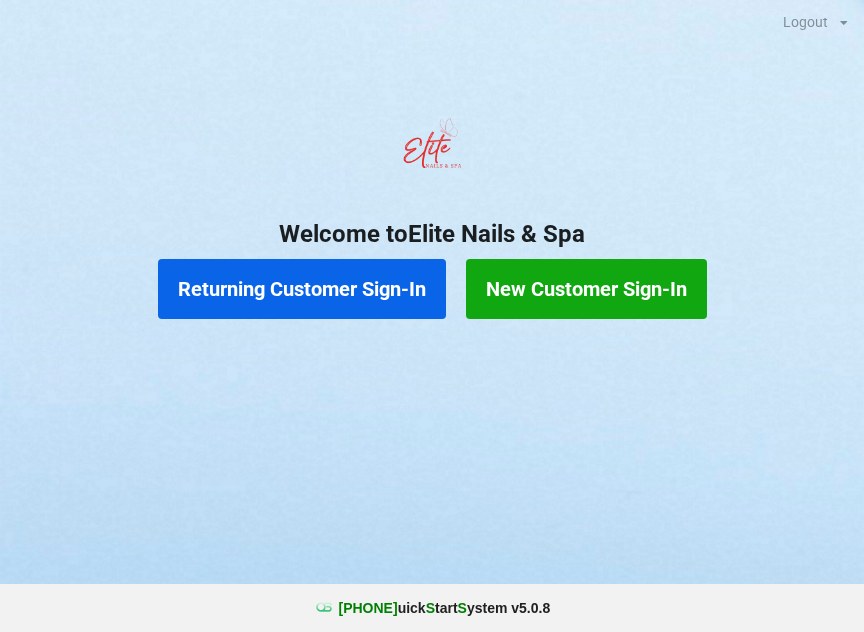click on "New Customer Sign-In" at bounding box center [586, 289] 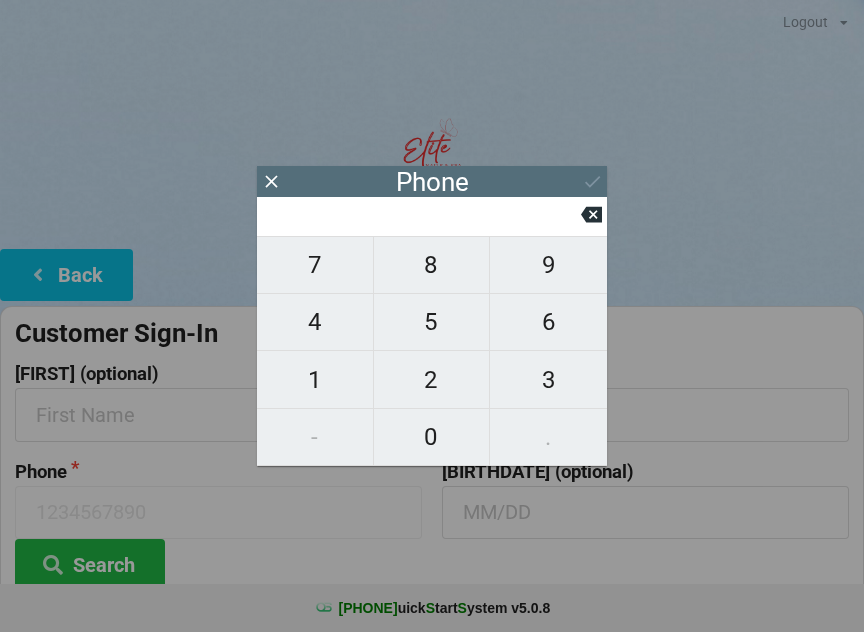 click on "4" at bounding box center [315, 265] 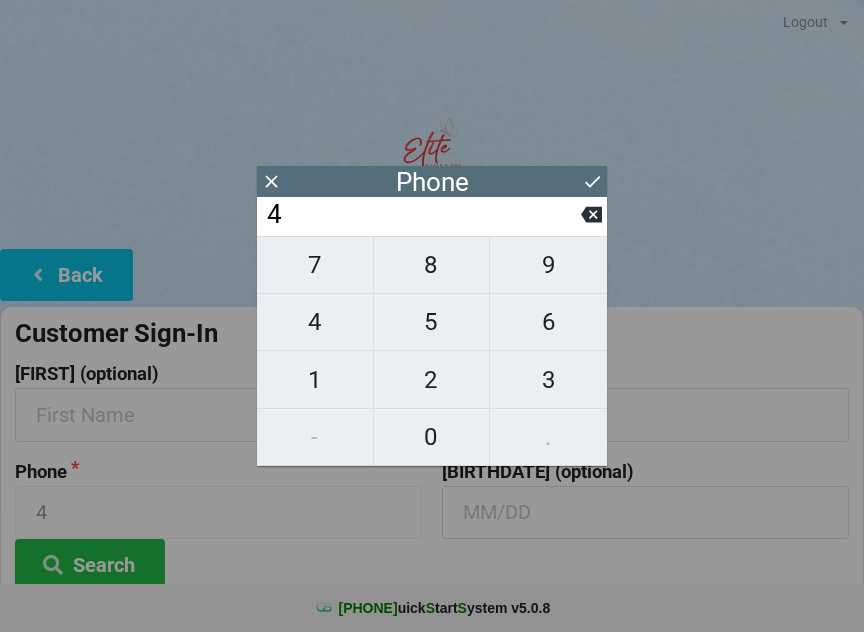 click on "0" at bounding box center [315, 265] 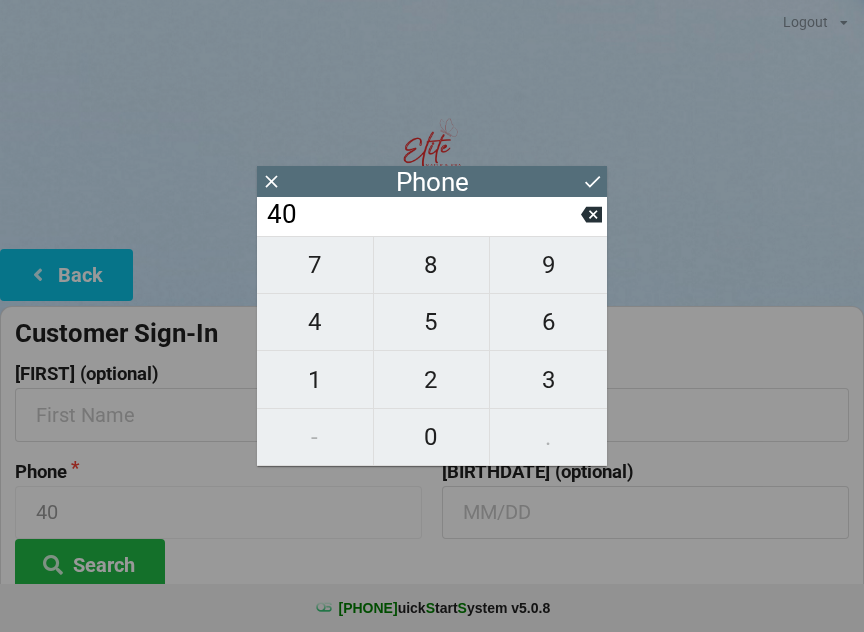 click on "7" at bounding box center (315, 265) 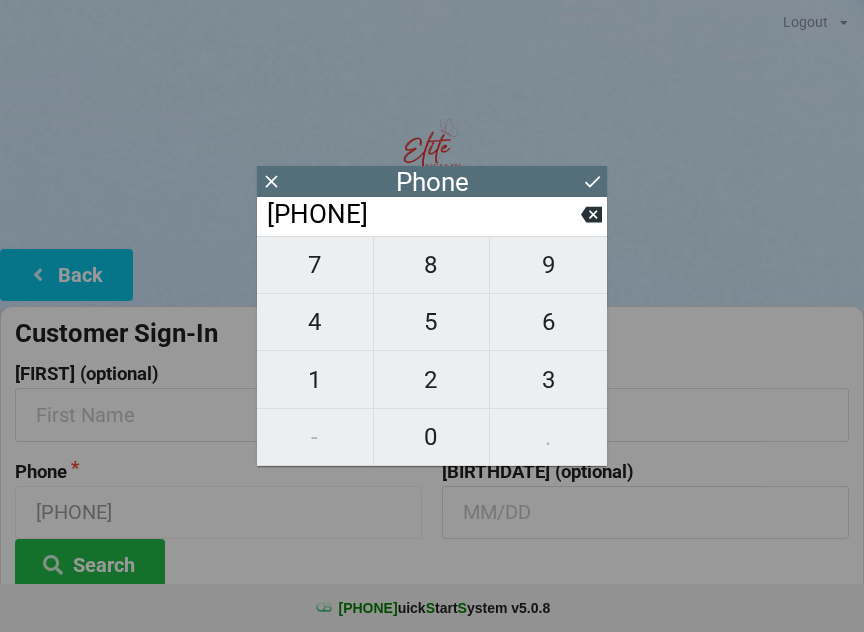 click on "6" at bounding box center [315, 265] 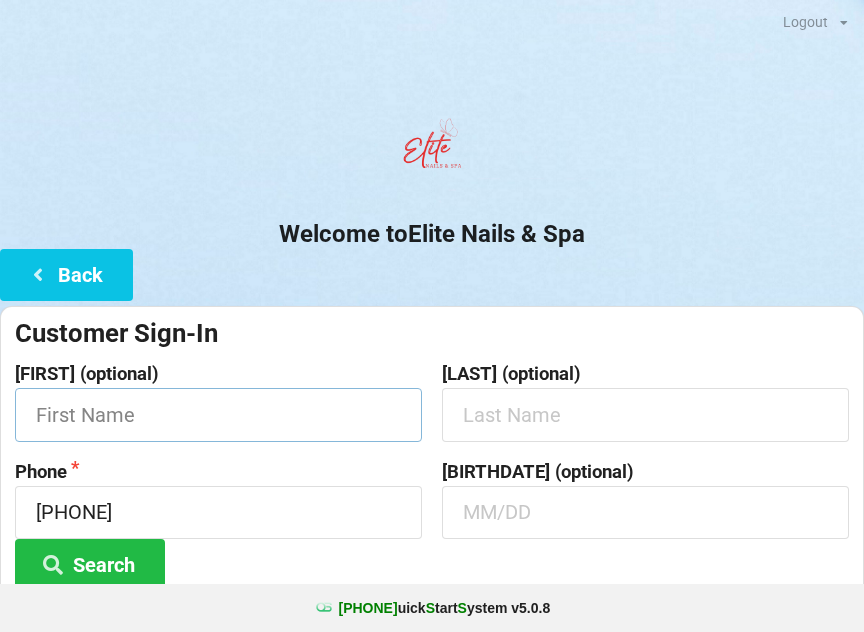 click at bounding box center (218, 414) 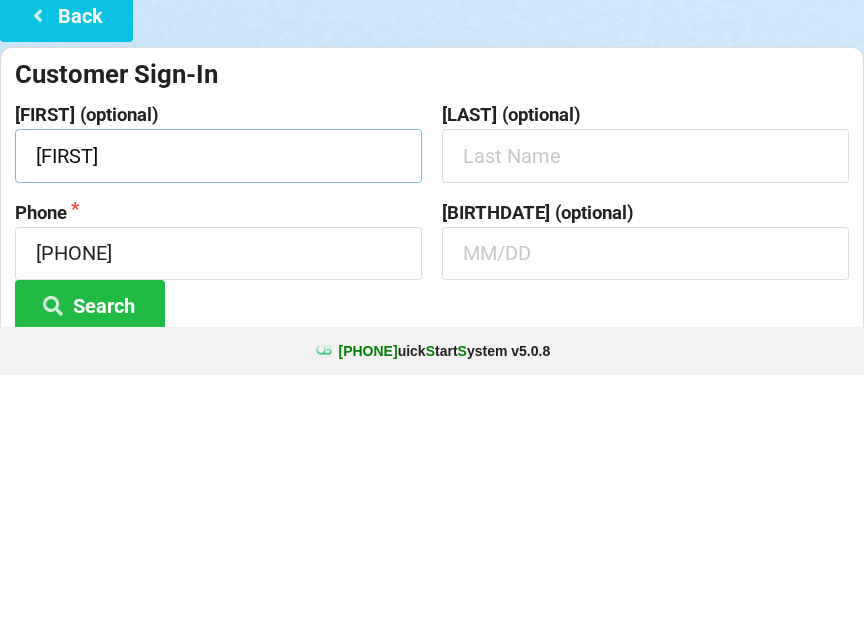 scroll, scrollTop: 9, scrollLeft: 0, axis: vertical 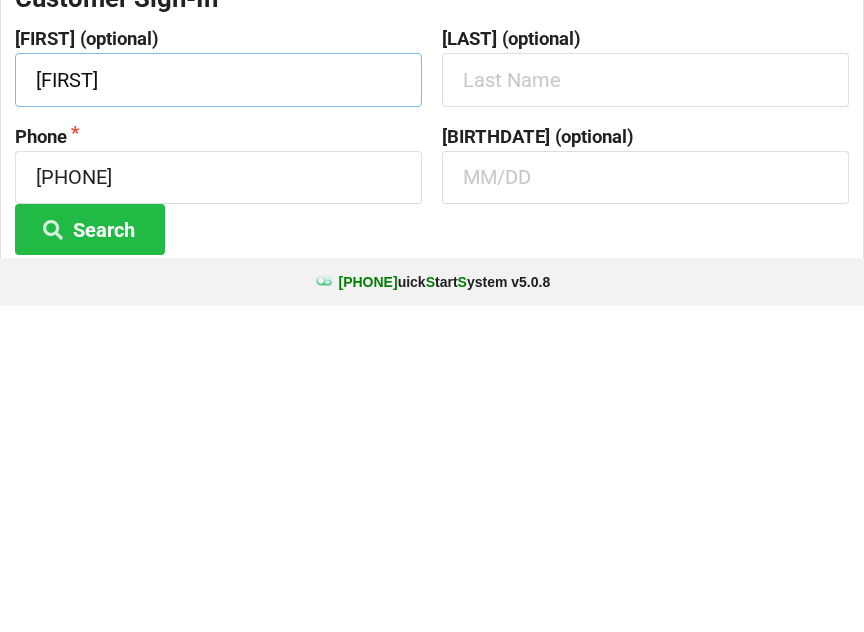 type on "[FIRST]" 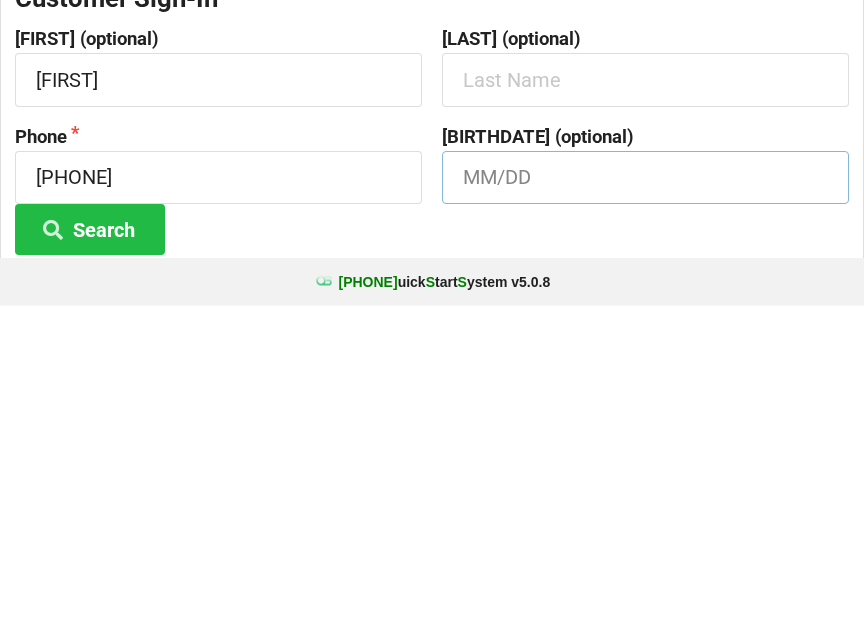 click at bounding box center (218, 405) 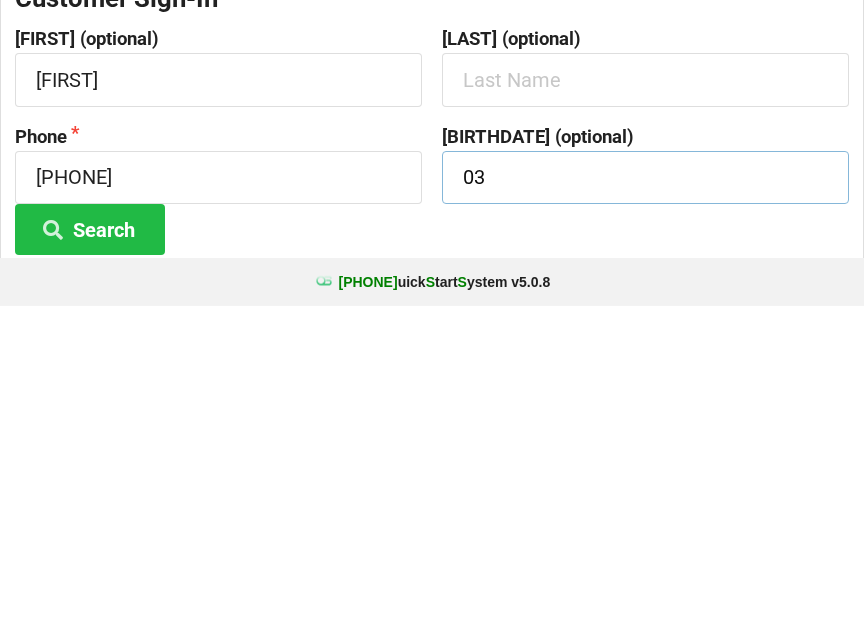 type on "0" 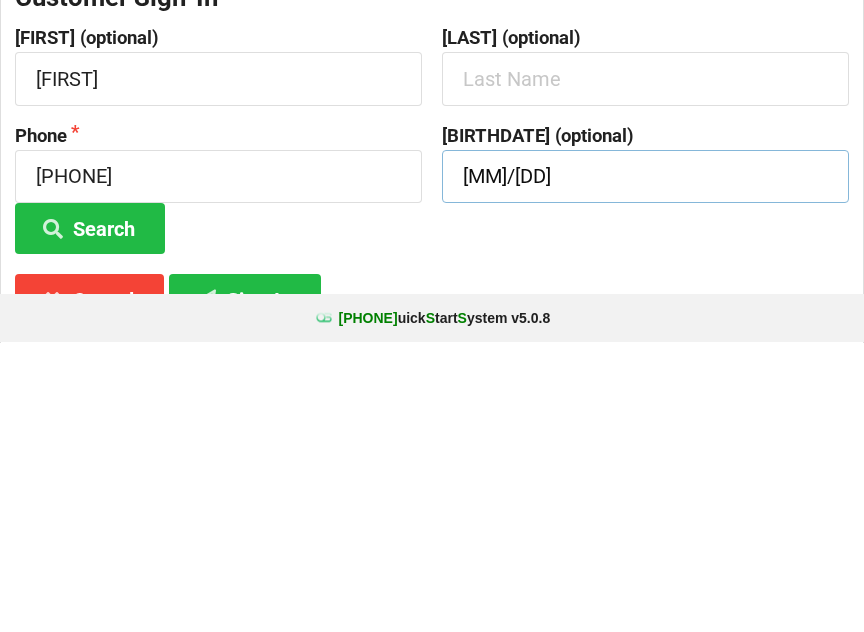 scroll, scrollTop: 104, scrollLeft: 0, axis: vertical 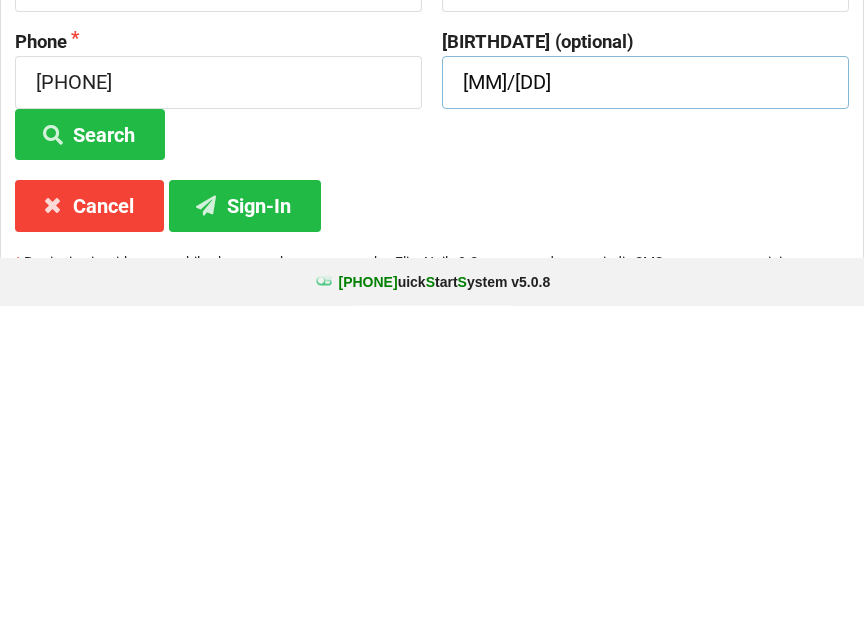 type on "[MM]/[DD]" 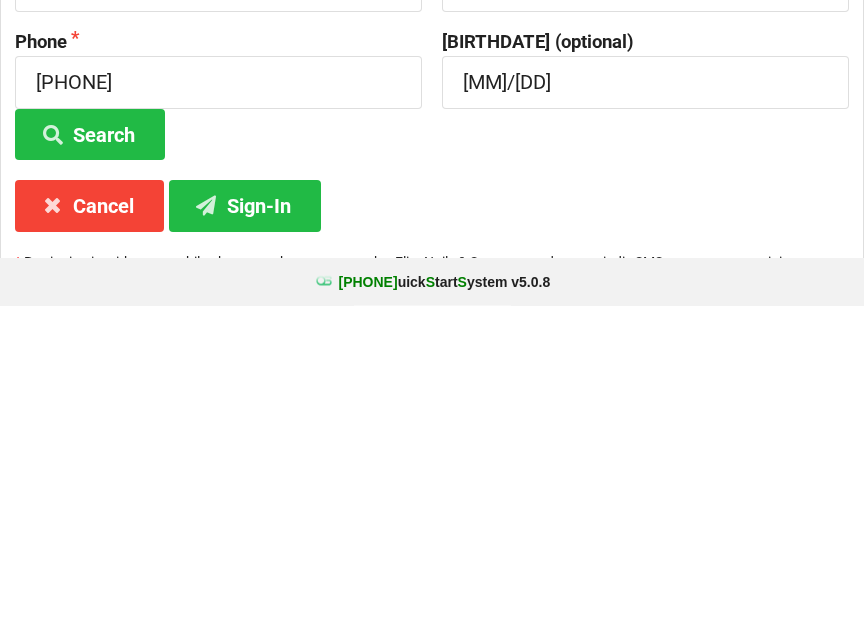 click at bounding box center [53, 459] 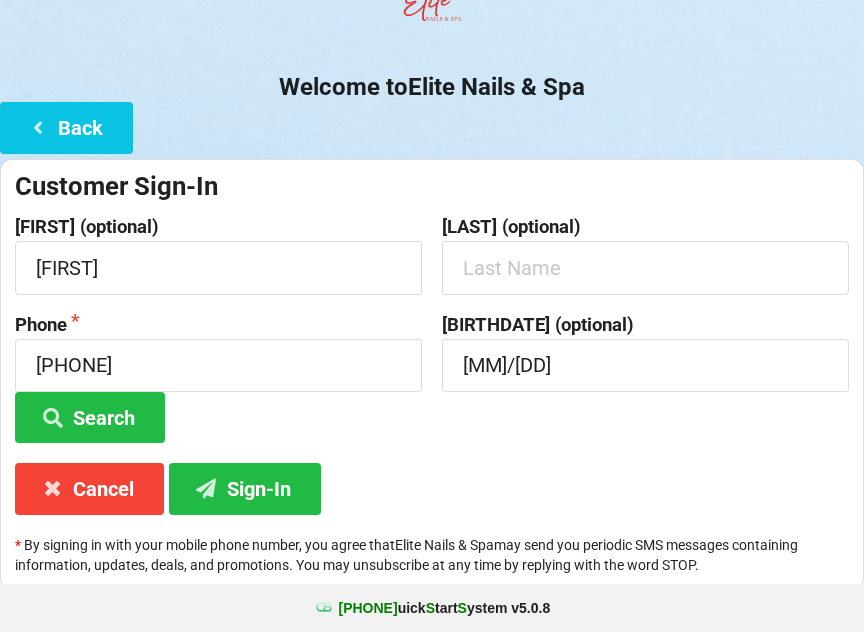 click at bounding box center [207, 487] 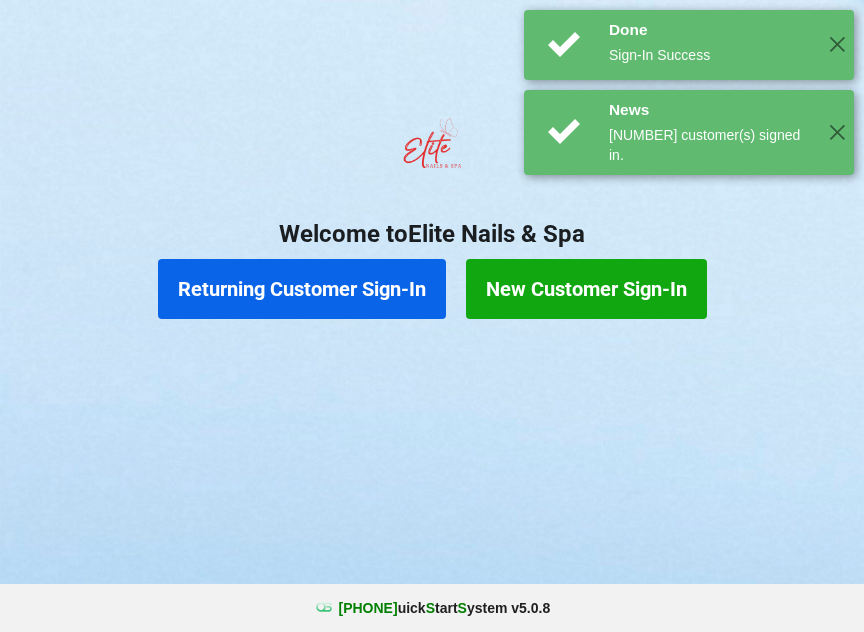 scroll, scrollTop: 0, scrollLeft: 0, axis: both 